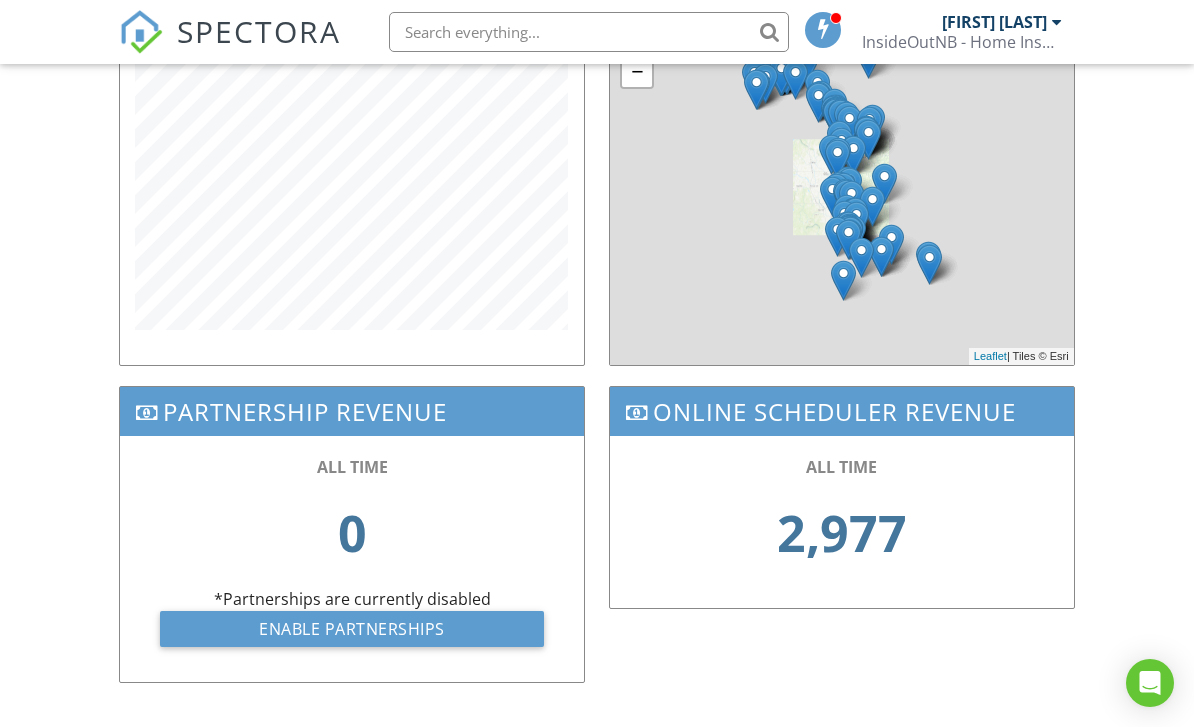 scroll, scrollTop: 802, scrollLeft: 0, axis: vertical 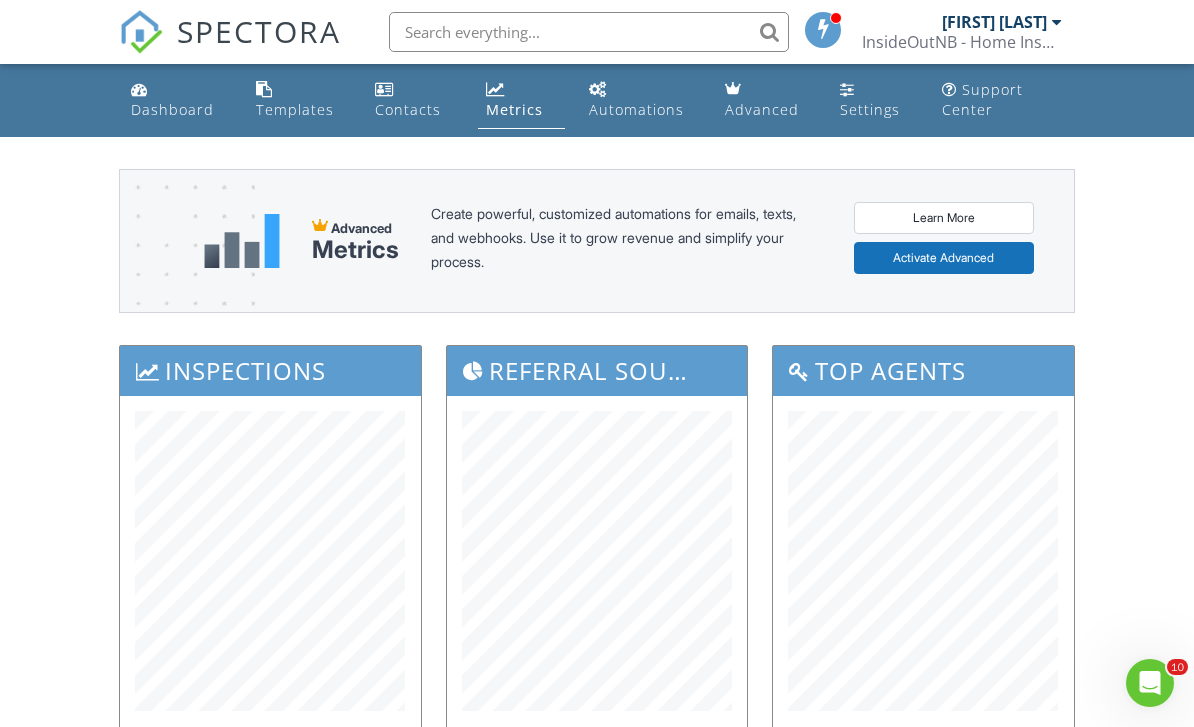 click on "Dashboard" at bounding box center [172, 109] 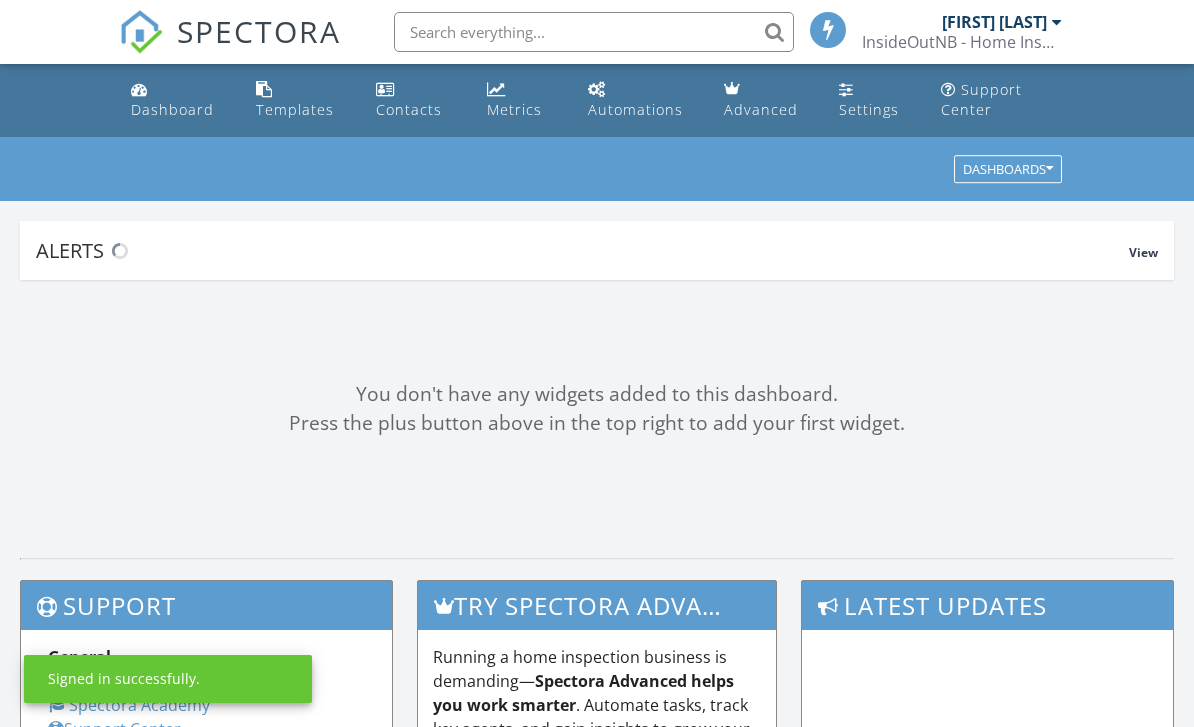 scroll, scrollTop: 0, scrollLeft: 0, axis: both 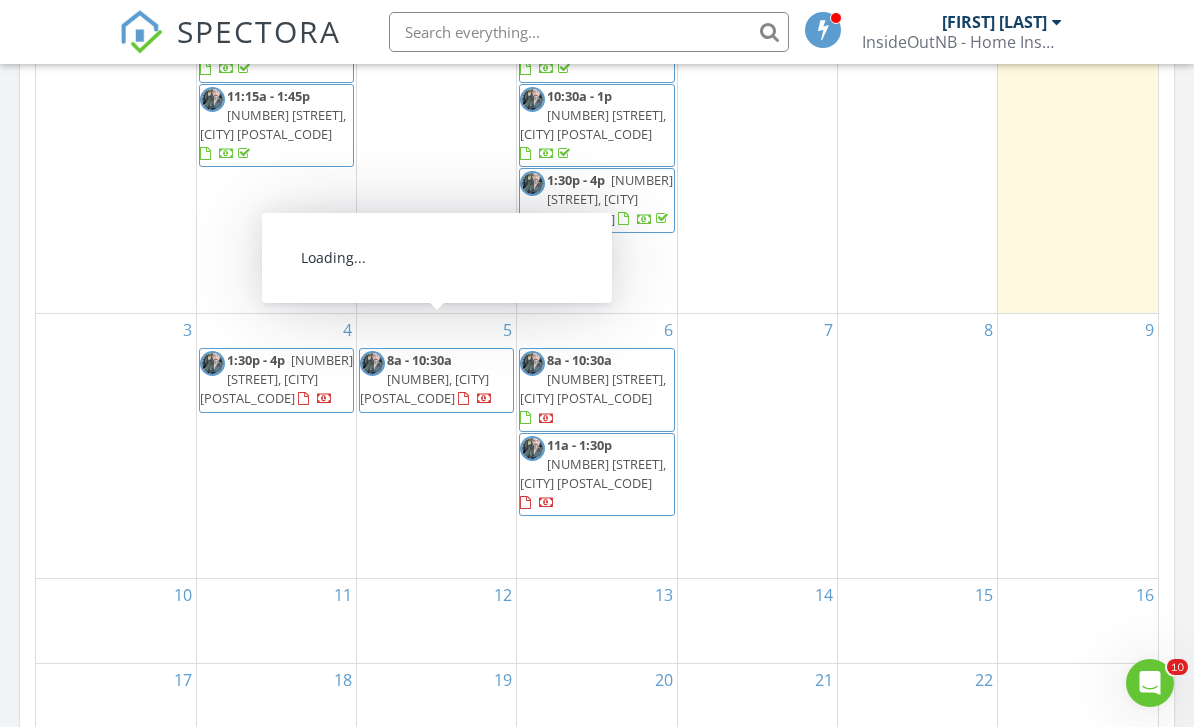 click on "[TIME] - [TIME]
[NUMBER], [CITY] [POSTAL_CODE]" at bounding box center [436, 380] 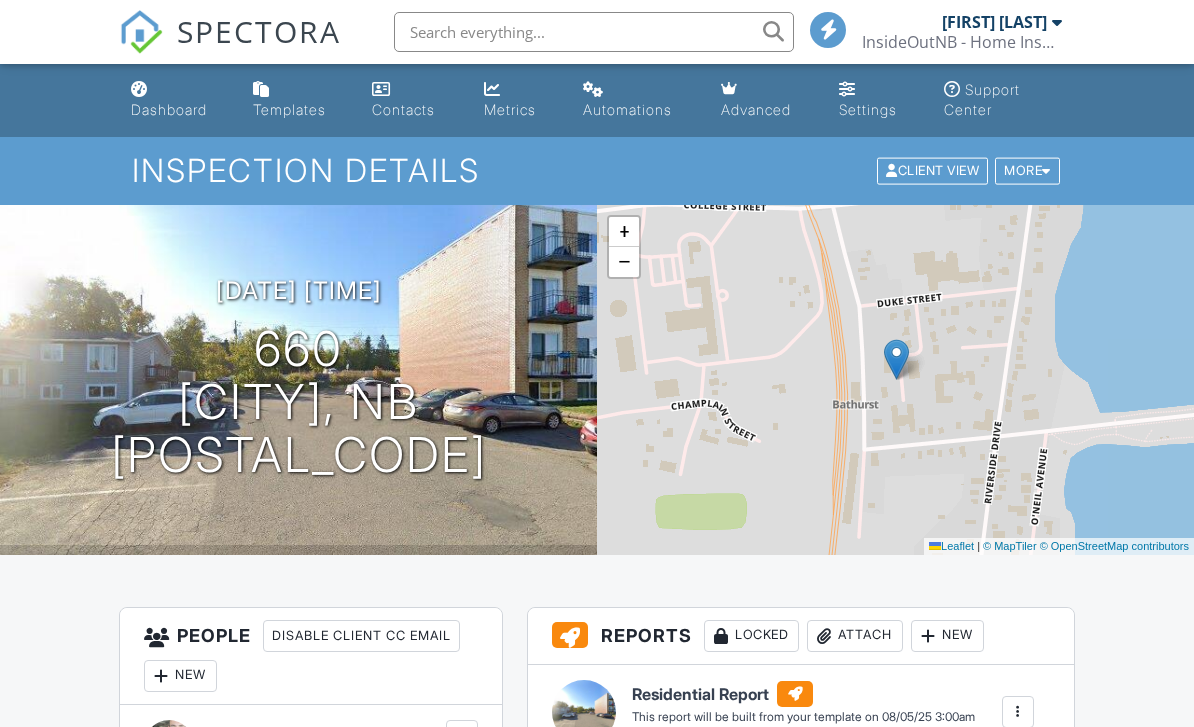 scroll, scrollTop: 0, scrollLeft: 0, axis: both 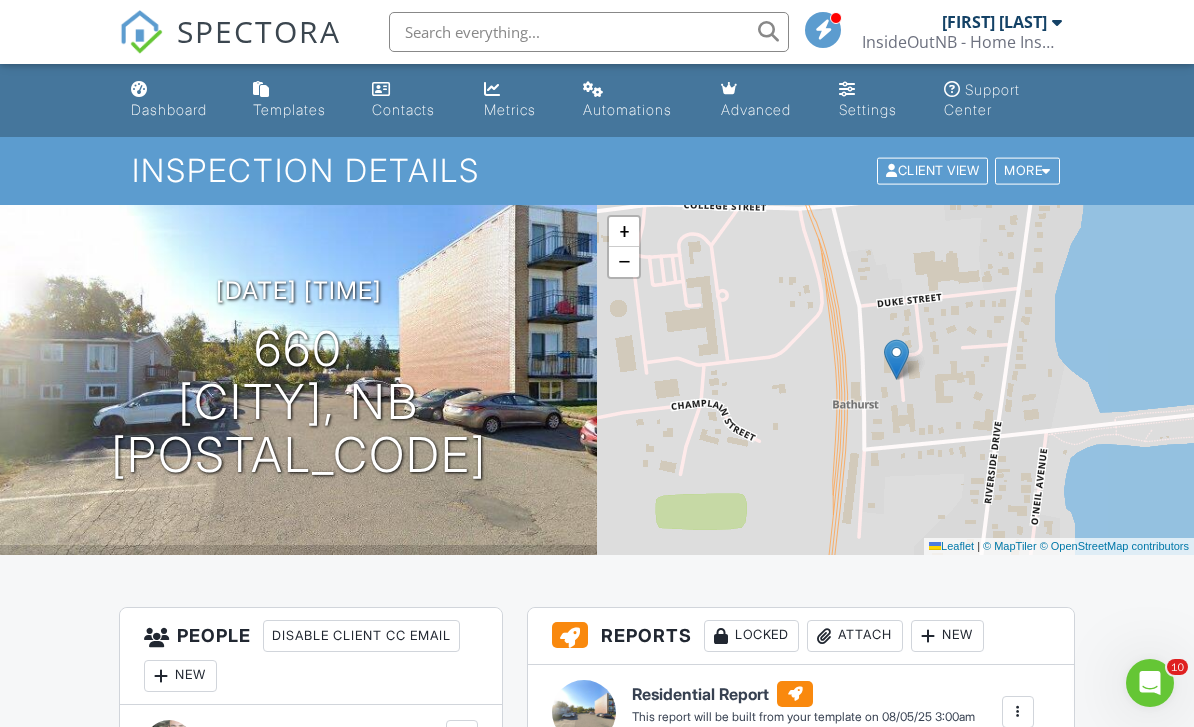 click at bounding box center (141, 32) 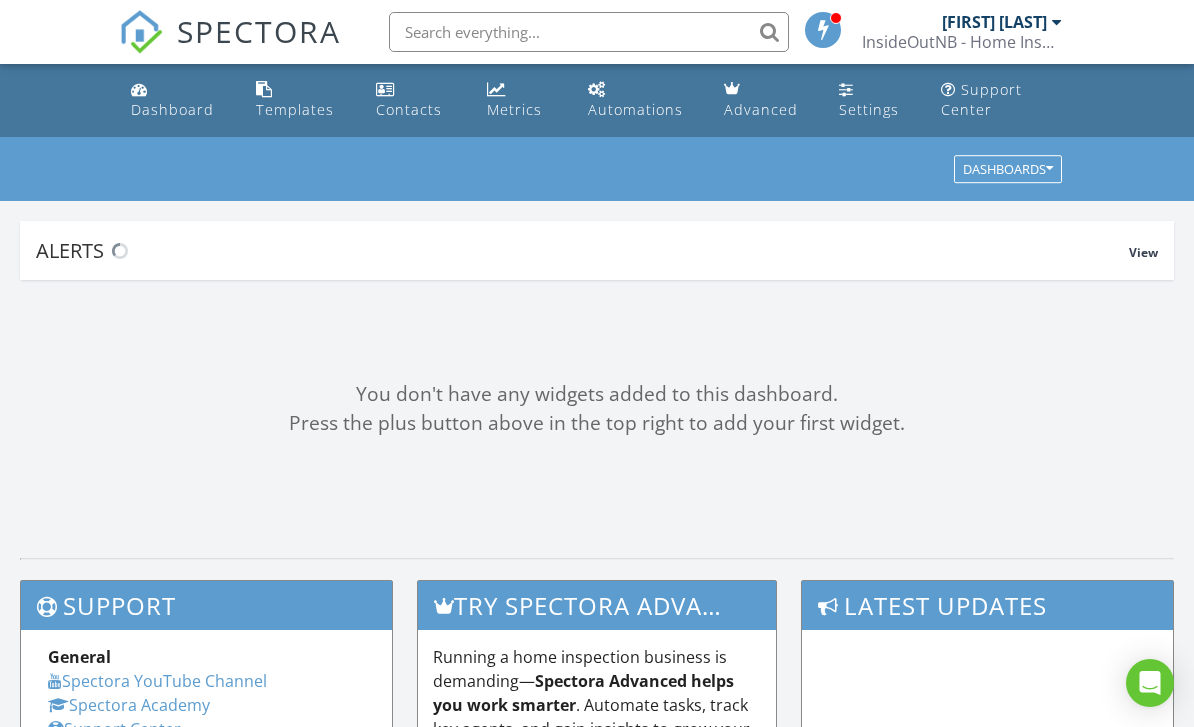 scroll, scrollTop: 0, scrollLeft: 0, axis: both 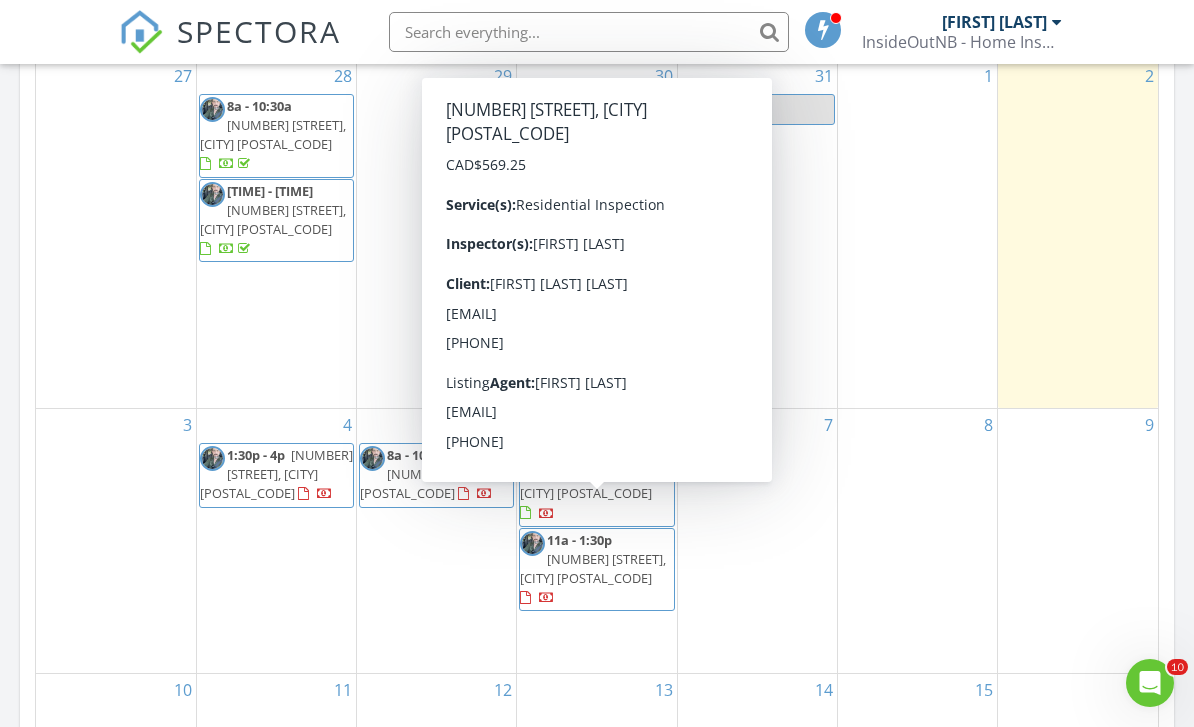 click on "[NUMBER] [STREET], [CITY] [POSTAL_CODE]" at bounding box center [593, 568] 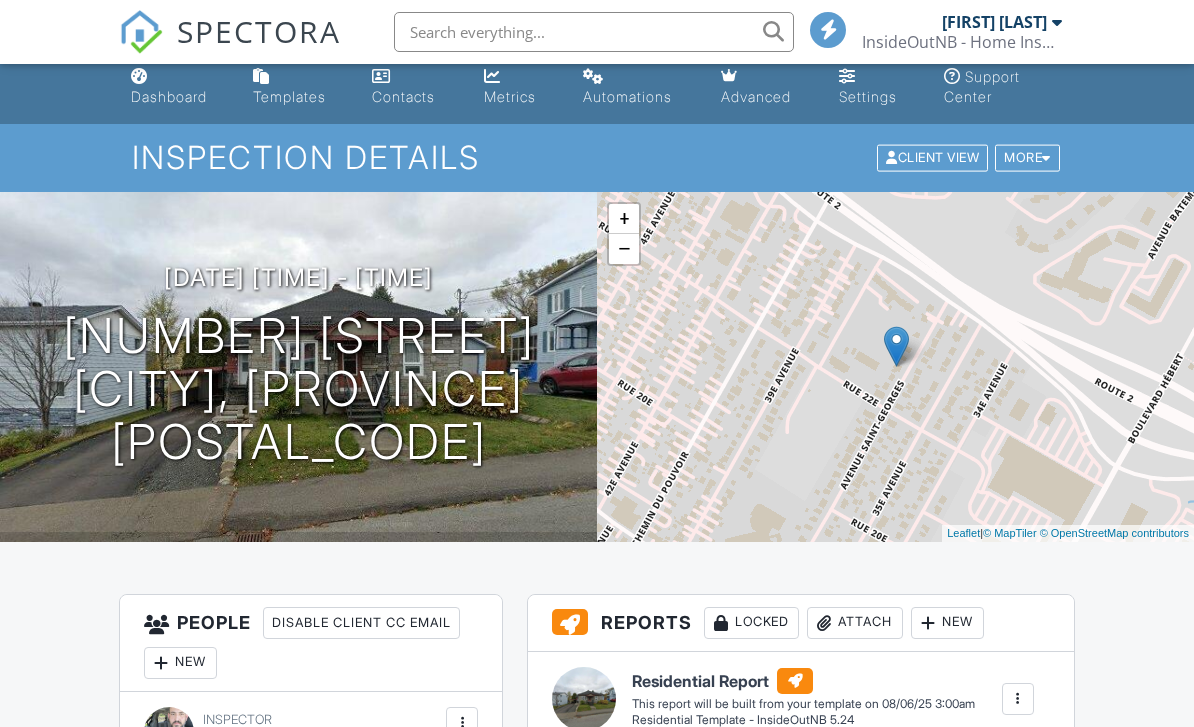 scroll, scrollTop: 288, scrollLeft: 0, axis: vertical 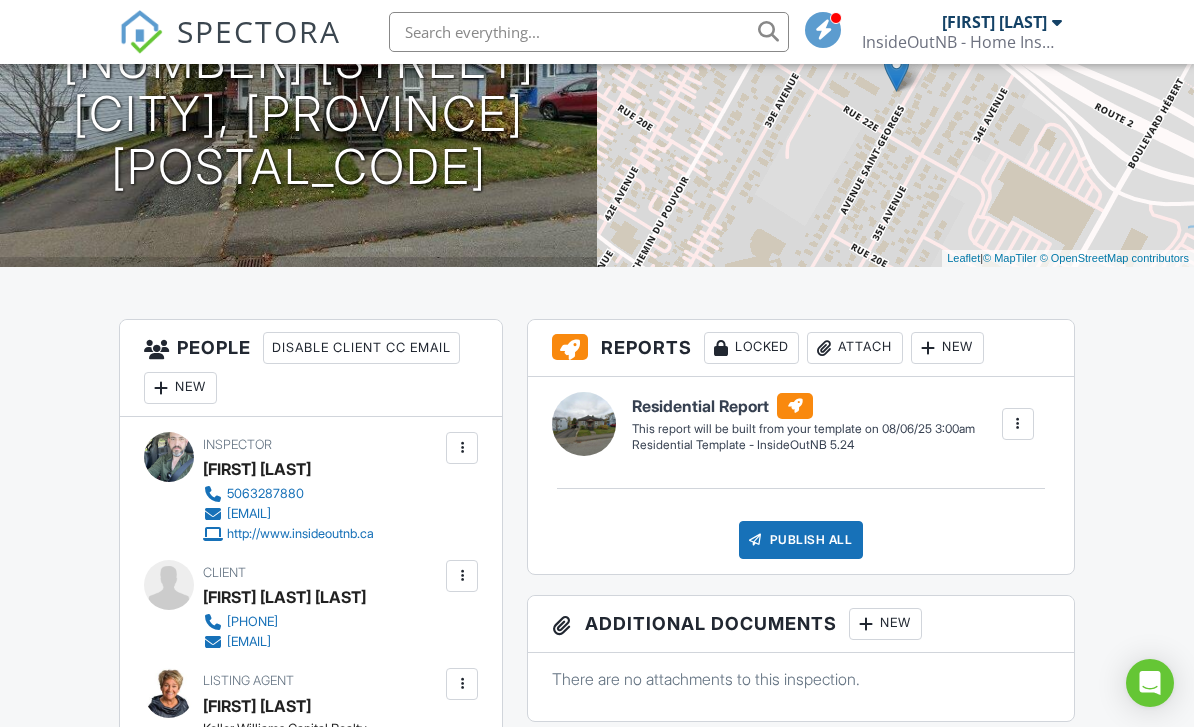 click at bounding box center (462, 576) 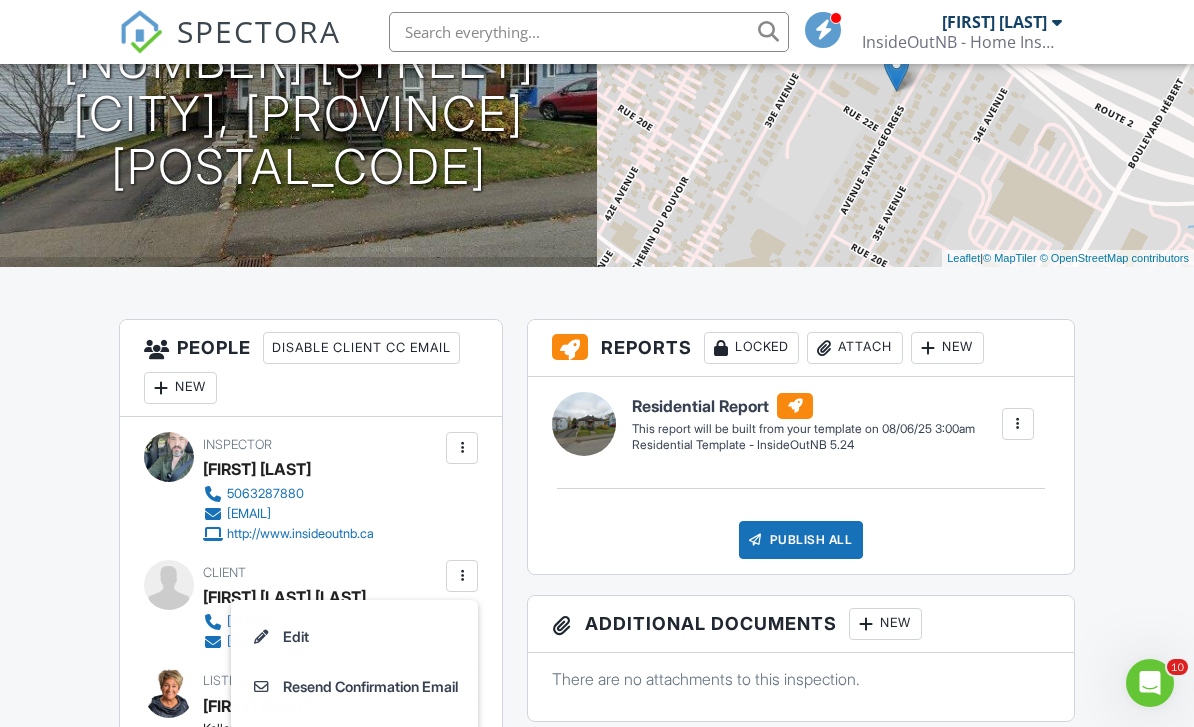 scroll, scrollTop: 0, scrollLeft: 0, axis: both 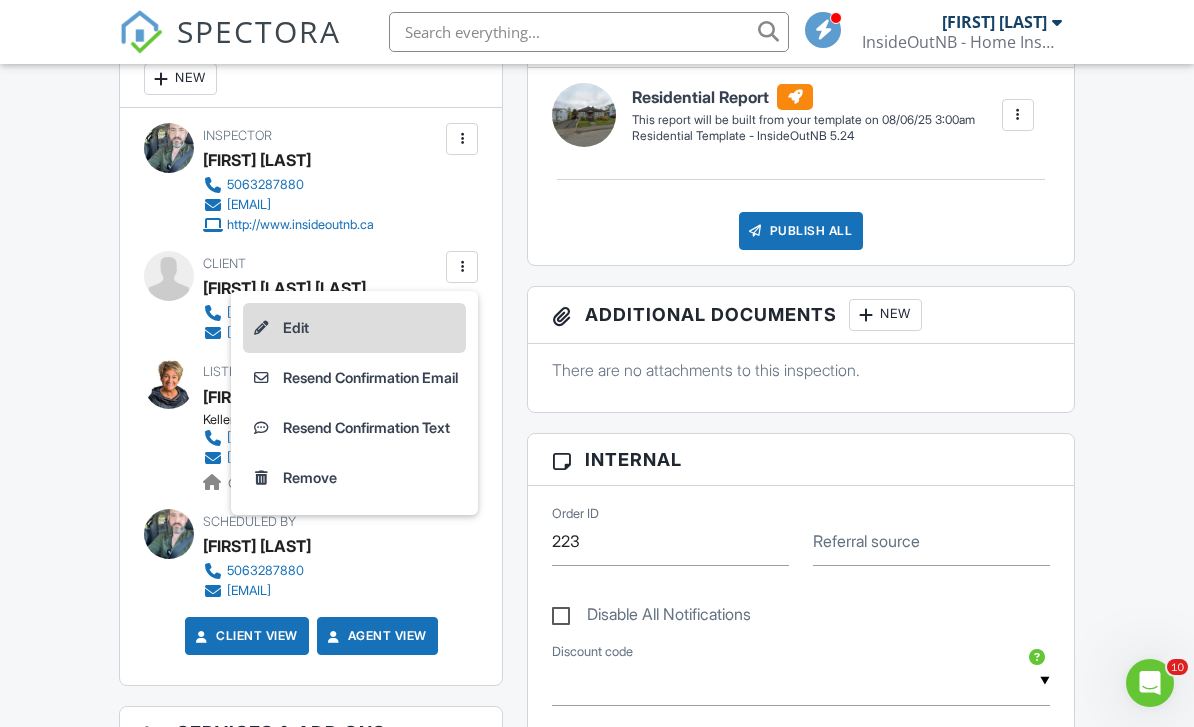 click on "Edit" at bounding box center [354, 328] 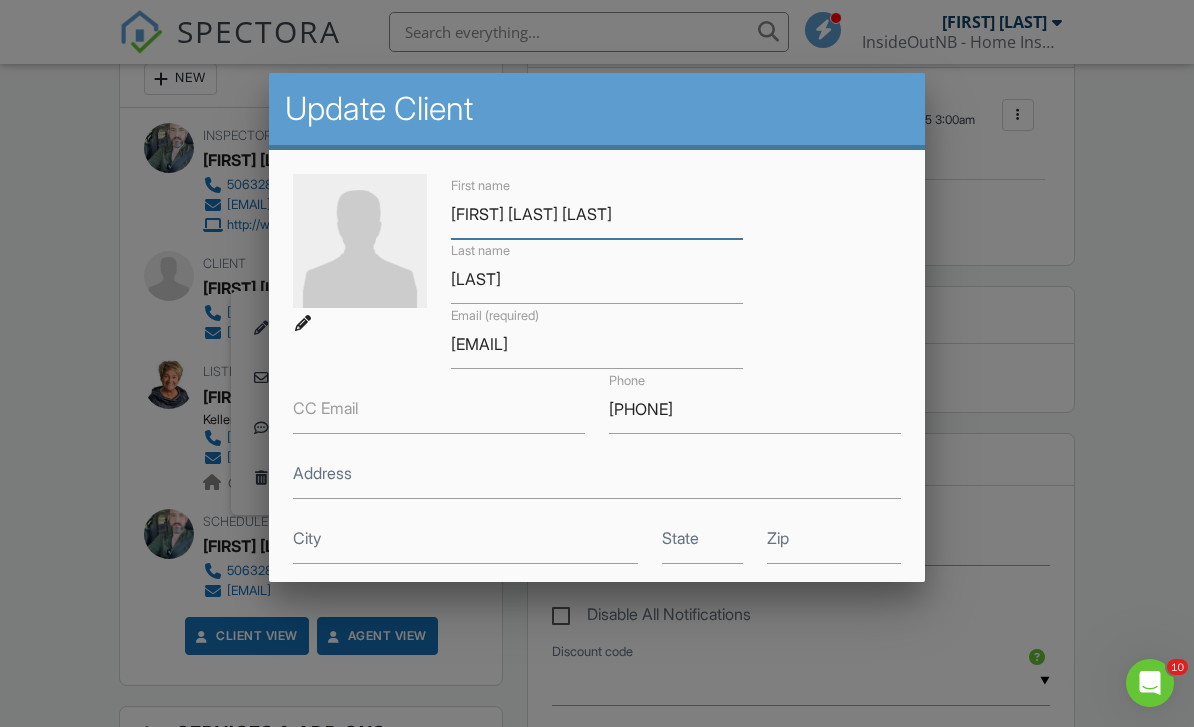 click on "[FIRST] [LAST] [LAST]" at bounding box center (597, 214) 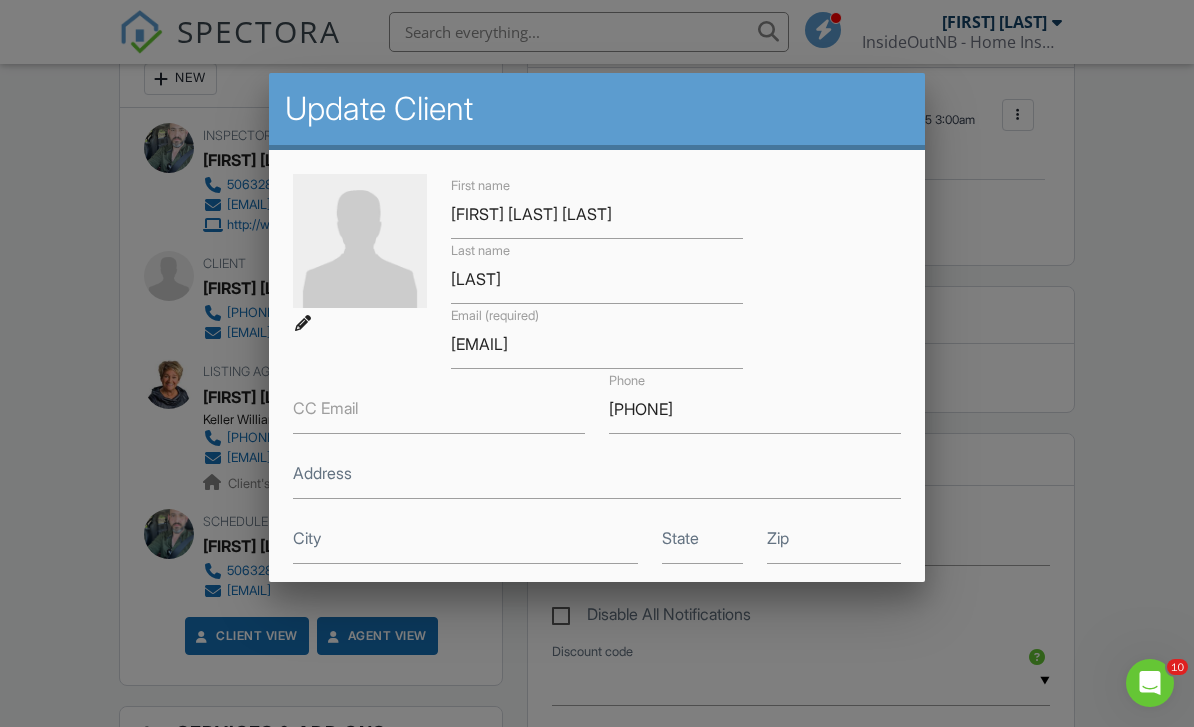 drag, startPoint x: 718, startPoint y: 216, endPoint x: -1, endPoint y: -598, distance: 1086.0741 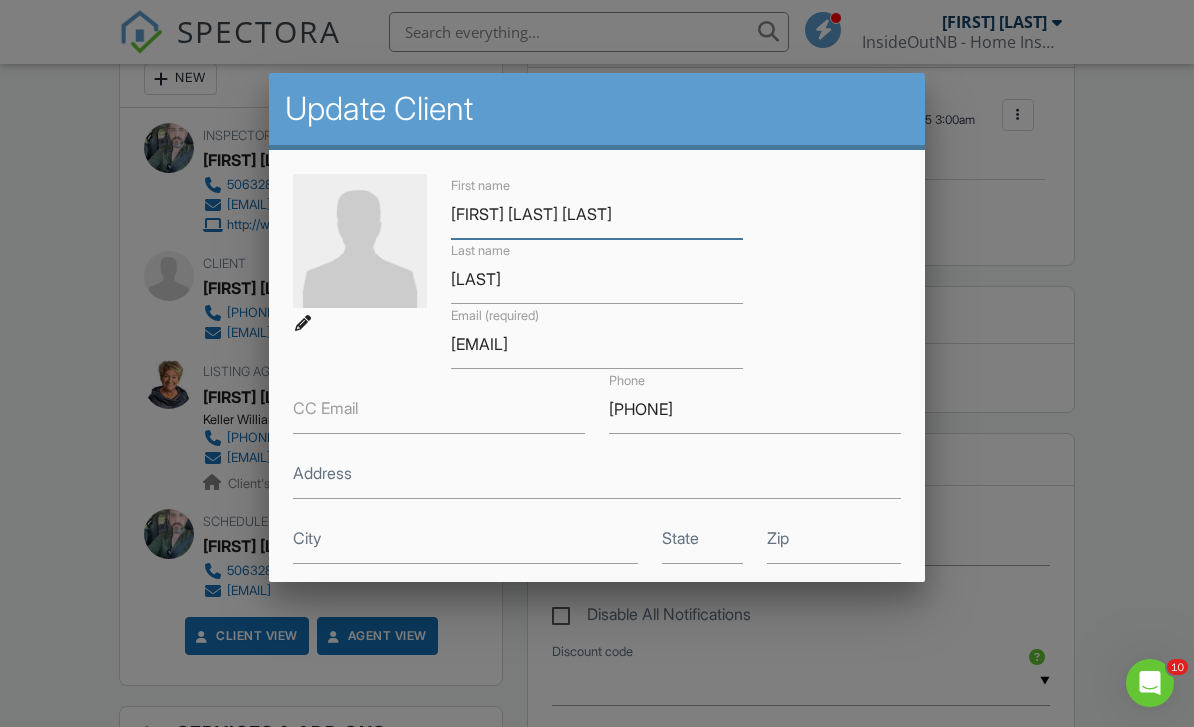 click on "SPECTORA
Devon Bergsma
InsideOutNB - Home Inspections
Role:
Inspector
Change Role
Dashboard
New Inspection
Inspections
Calendar
Template Editor
Contacts
Automations
Team
Metrics
Payments
Data Exports
Billing
Reporting
Advanced
Settings
What's New
Sign Out
Change Active Role
Your account has more than one possible role. Please choose how you'd like to view the site:
Company/Agency
City
Role
Dashboard
Templates
Contacts
Metrics
Automations
Advanced
Settings
Support Center
Inspection Details
Client View
More
Property Details
Reschedule
Reorder / Copy" at bounding box center (597, 811) 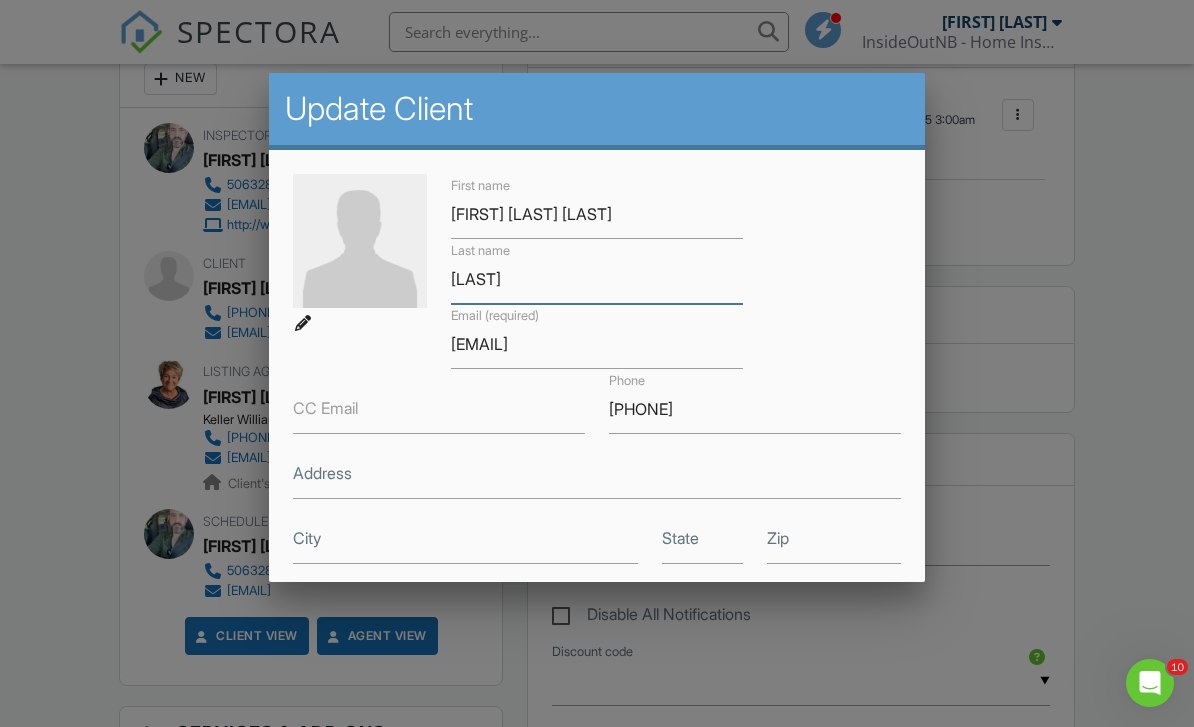 click on "Andrianaiva" at bounding box center (597, 279) 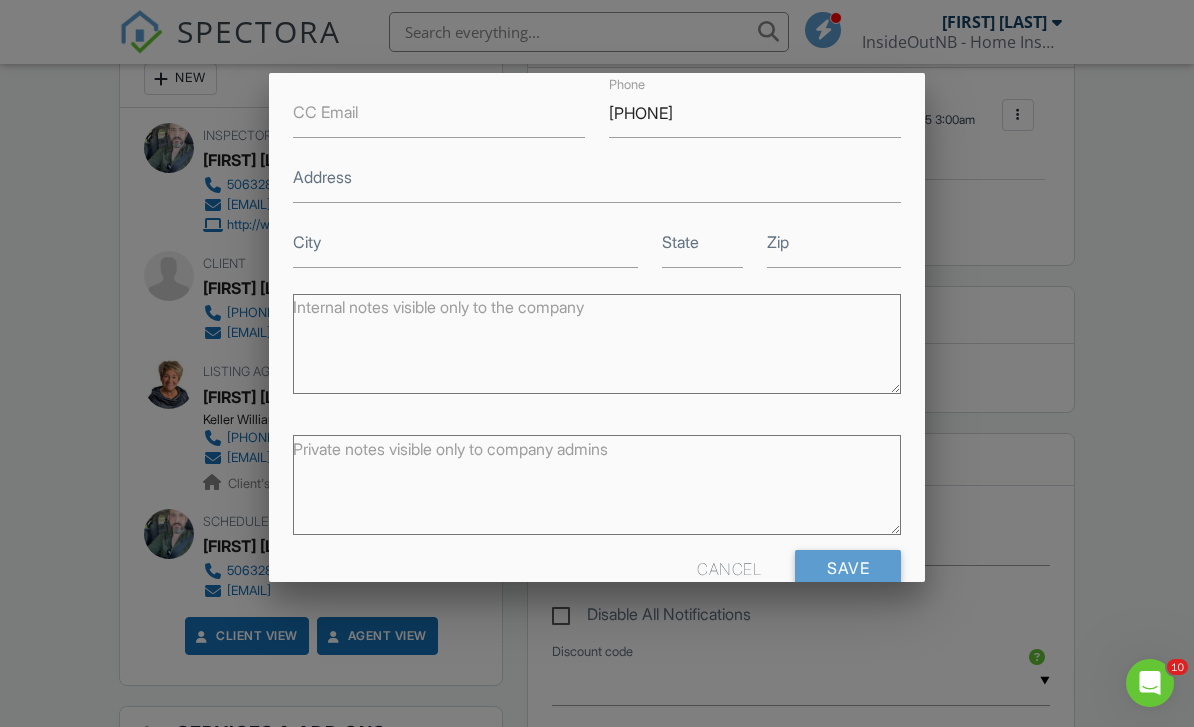 scroll, scrollTop: 294, scrollLeft: 0, axis: vertical 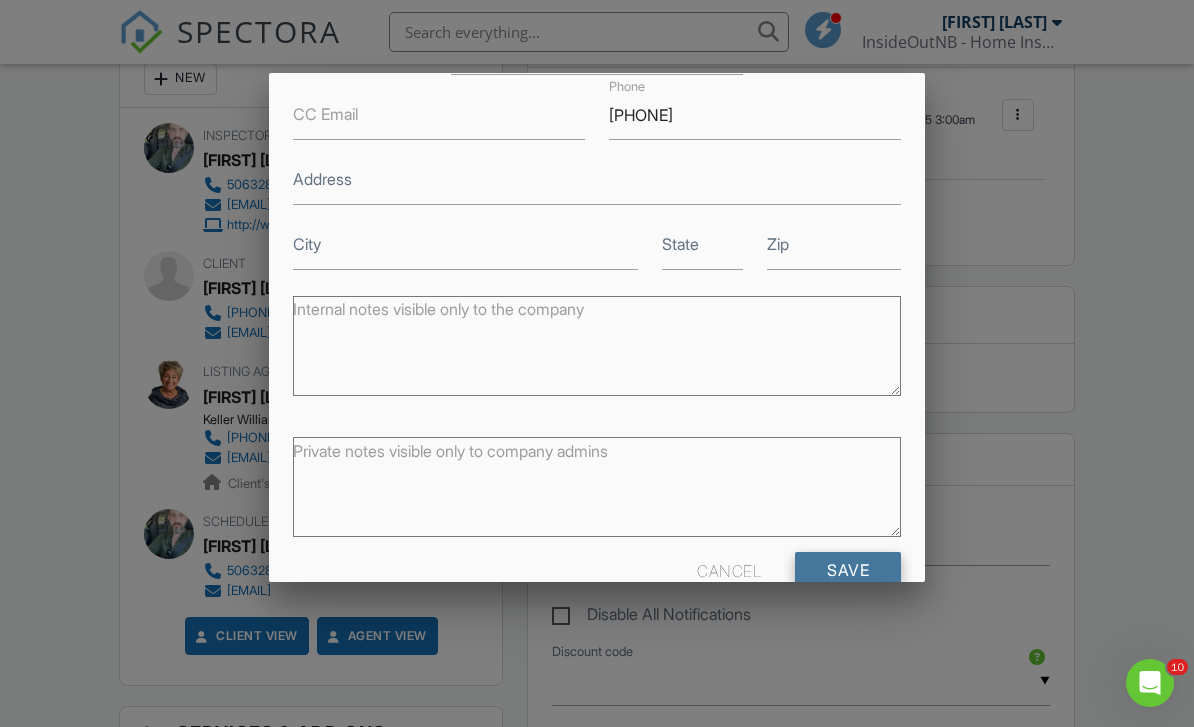 type on "[LAST]" 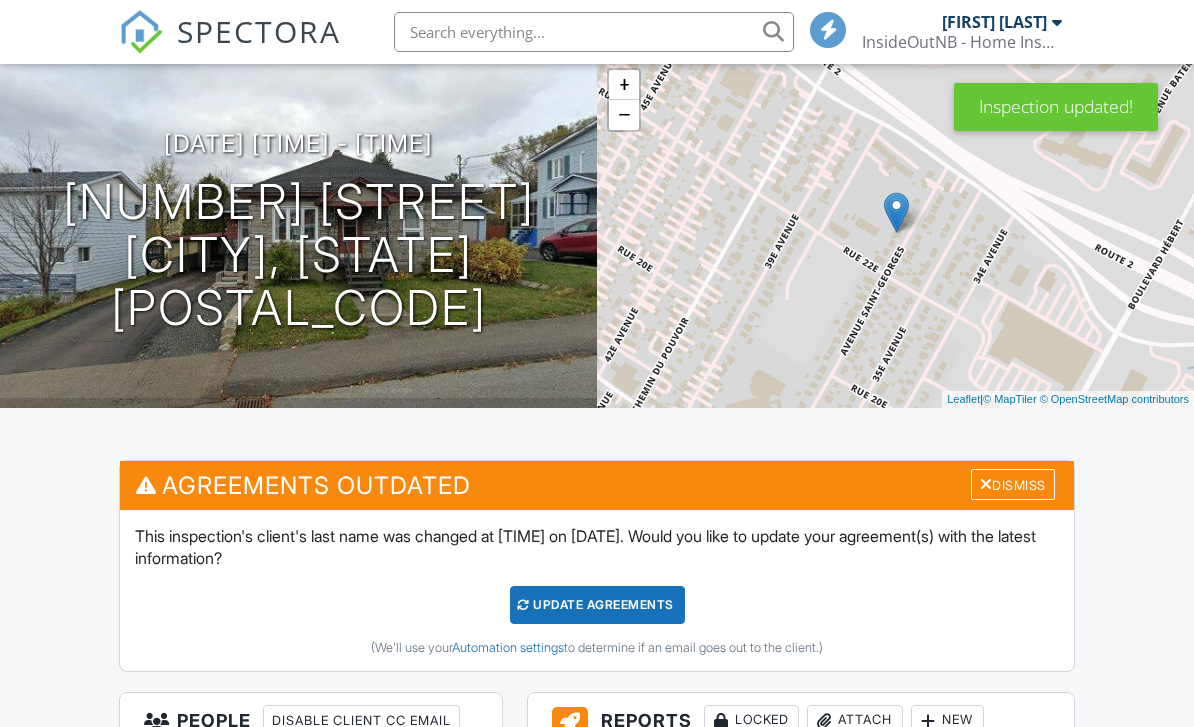 scroll, scrollTop: 147, scrollLeft: 0, axis: vertical 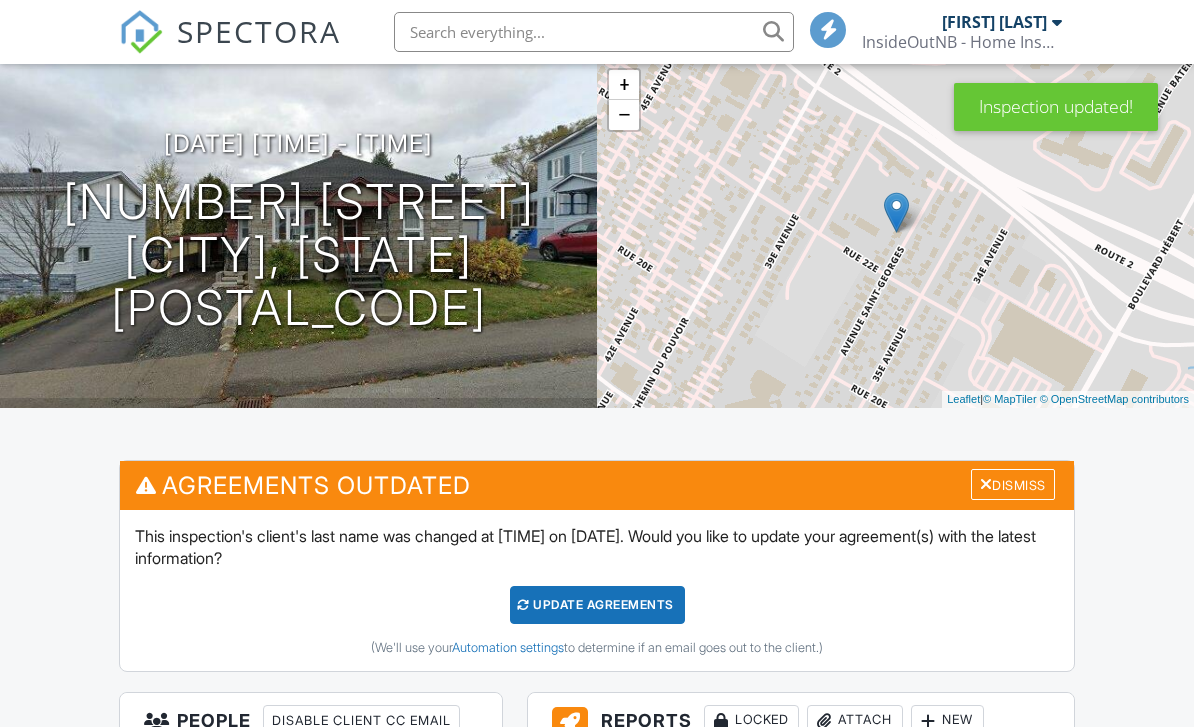 click on "Update Agreements" at bounding box center (597, 605) 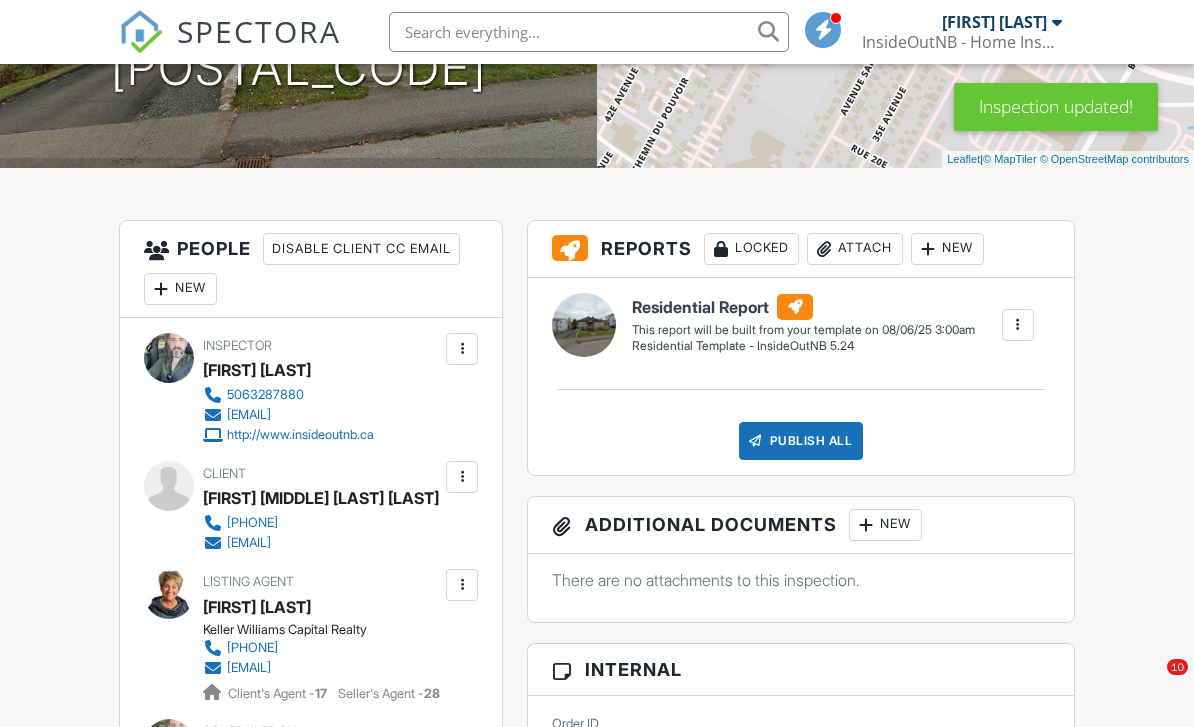 scroll, scrollTop: 604, scrollLeft: 0, axis: vertical 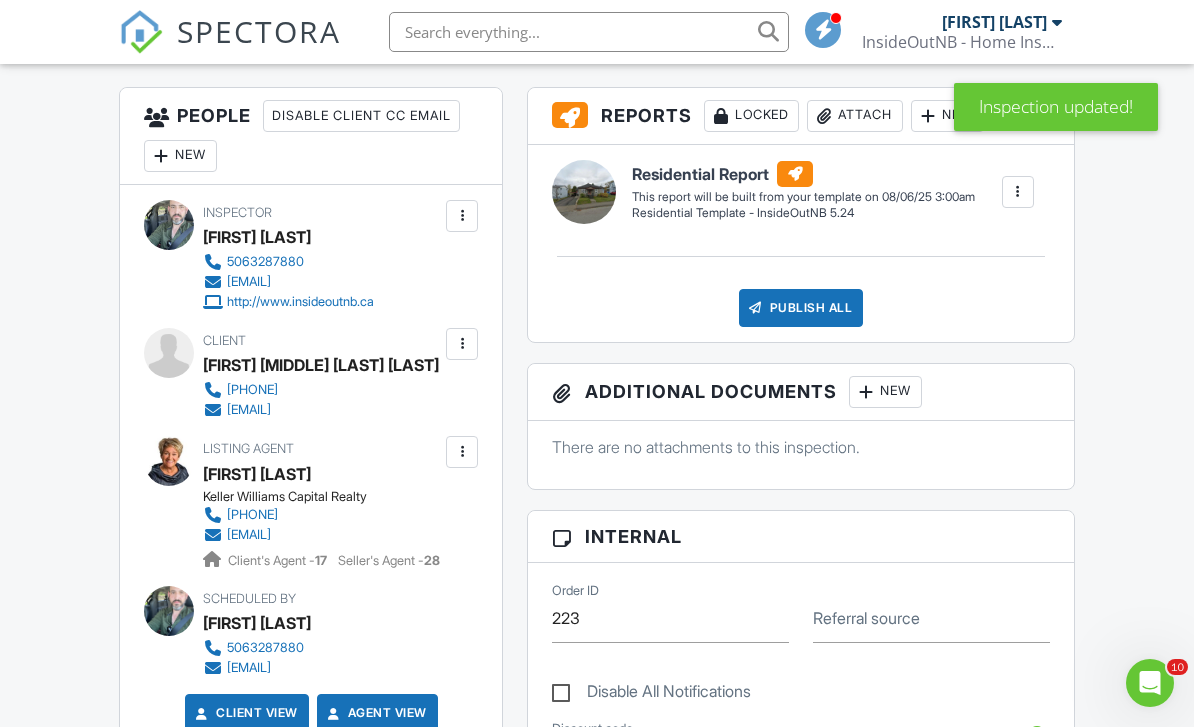 click on "New" at bounding box center [180, 156] 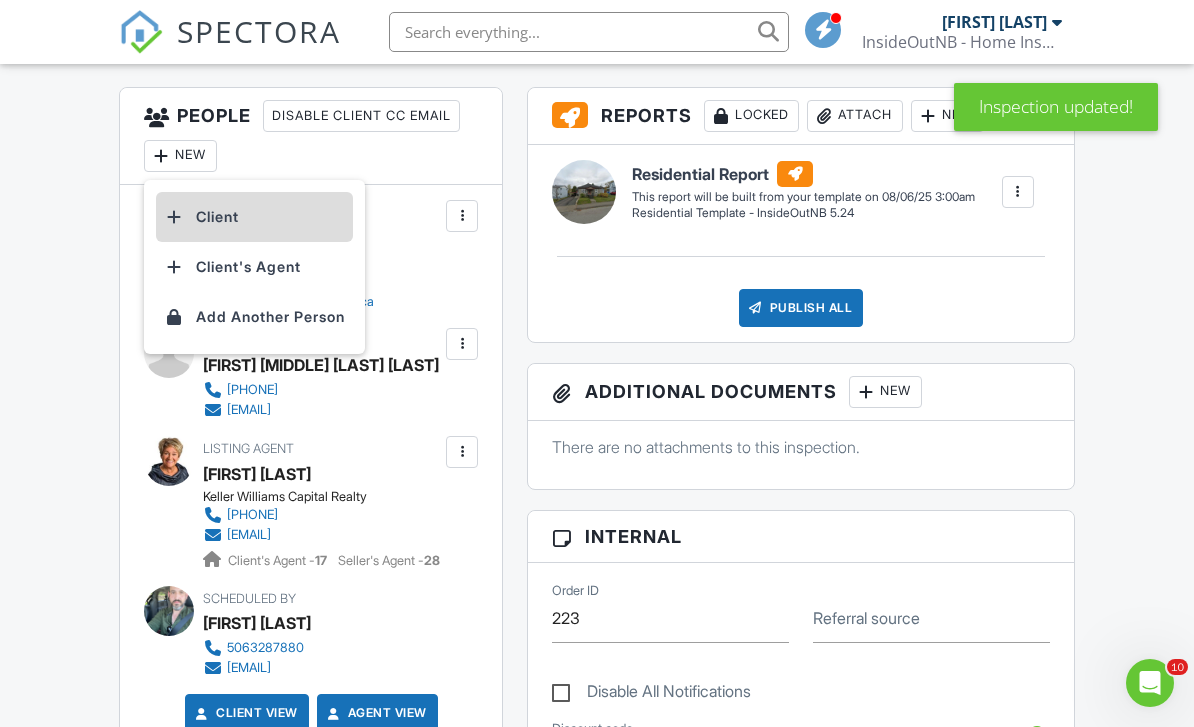 click on "Client" at bounding box center [254, 217] 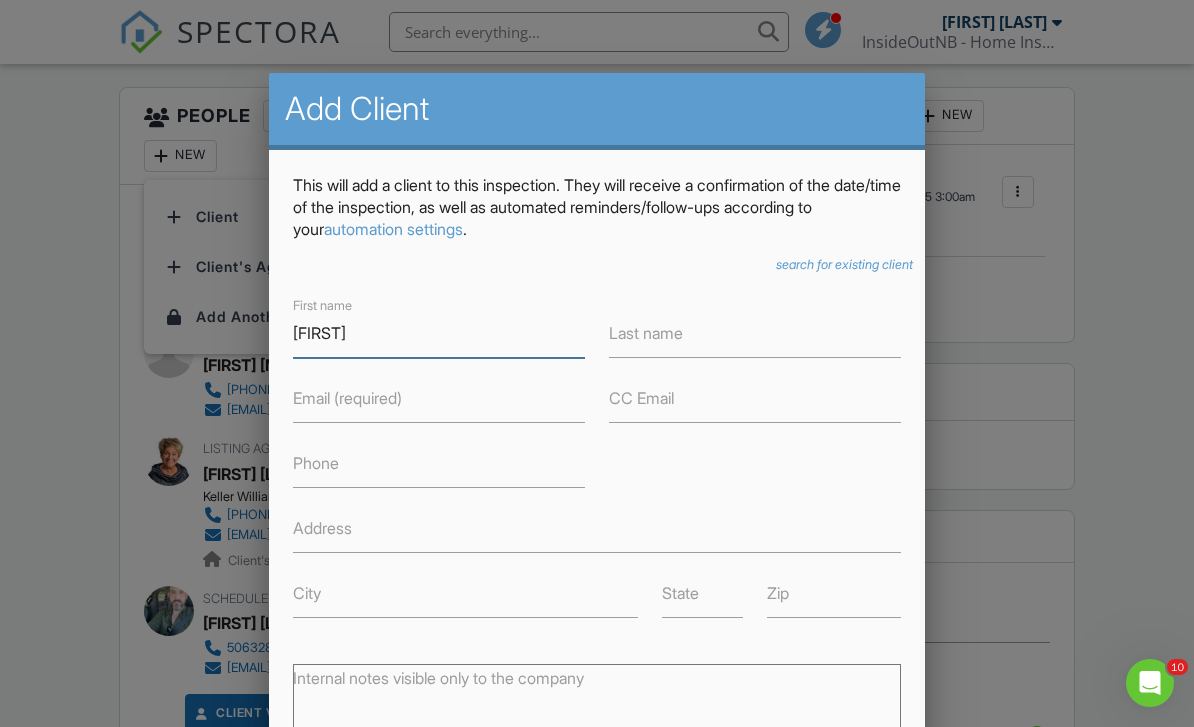 type on "Lucien" 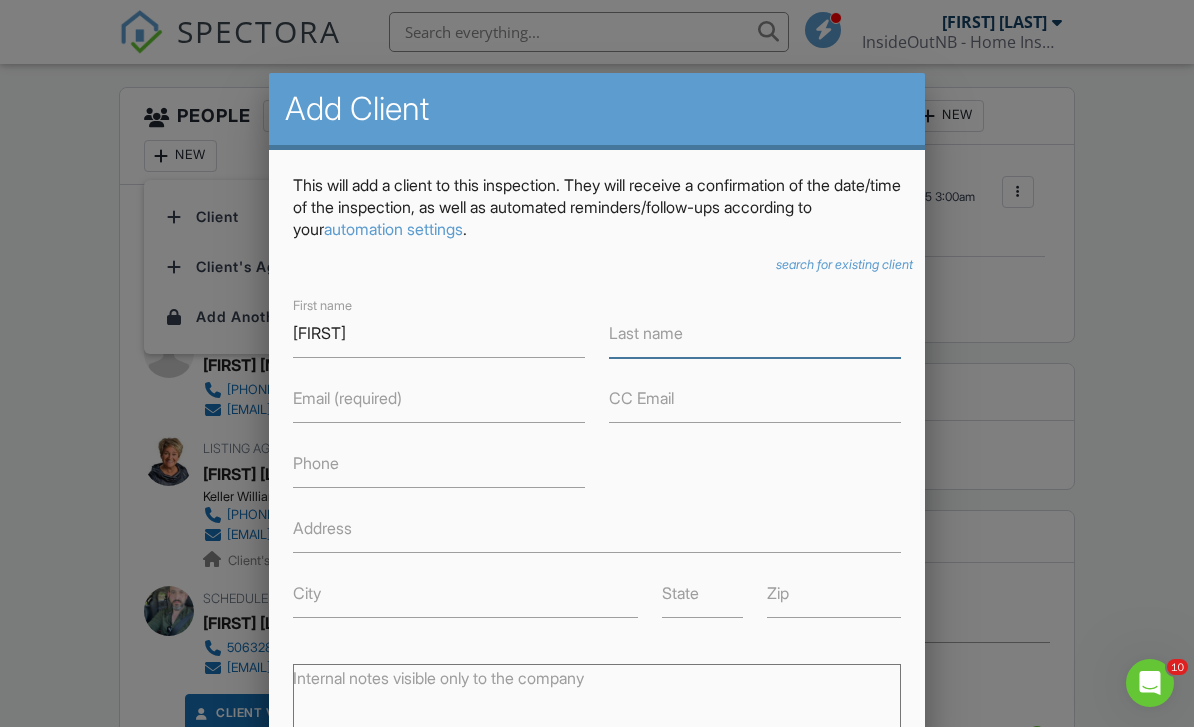 click on "Last name" at bounding box center [755, 333] 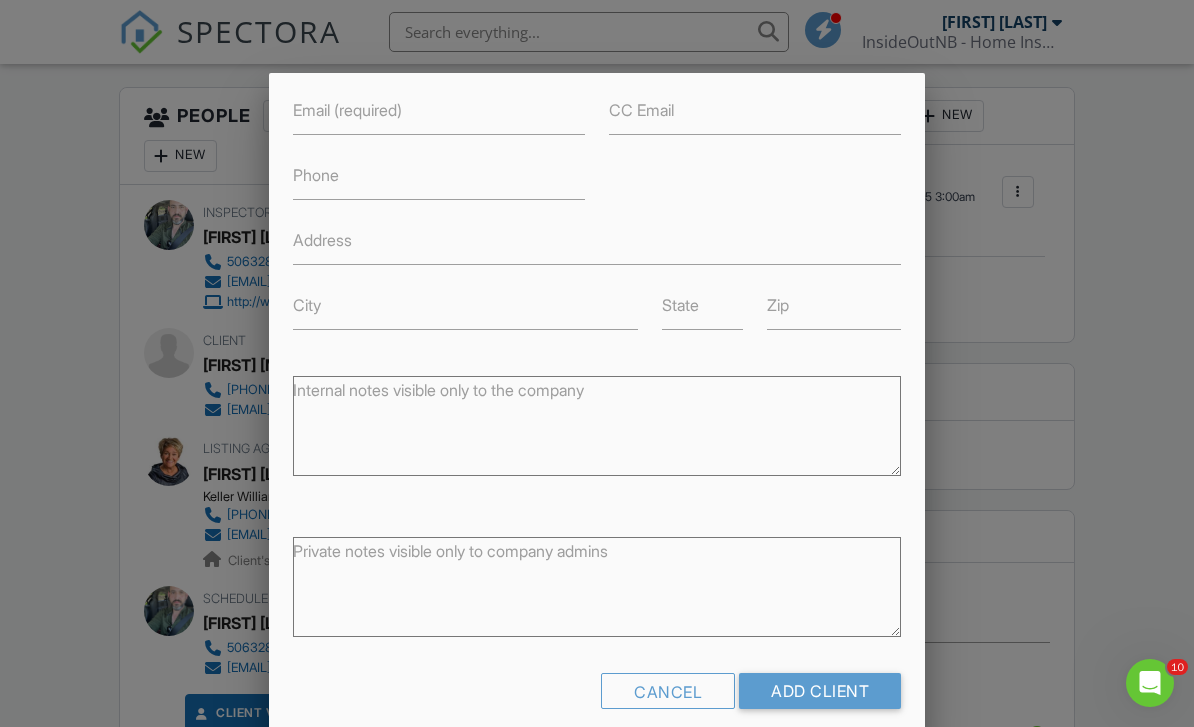 scroll, scrollTop: 286, scrollLeft: 0, axis: vertical 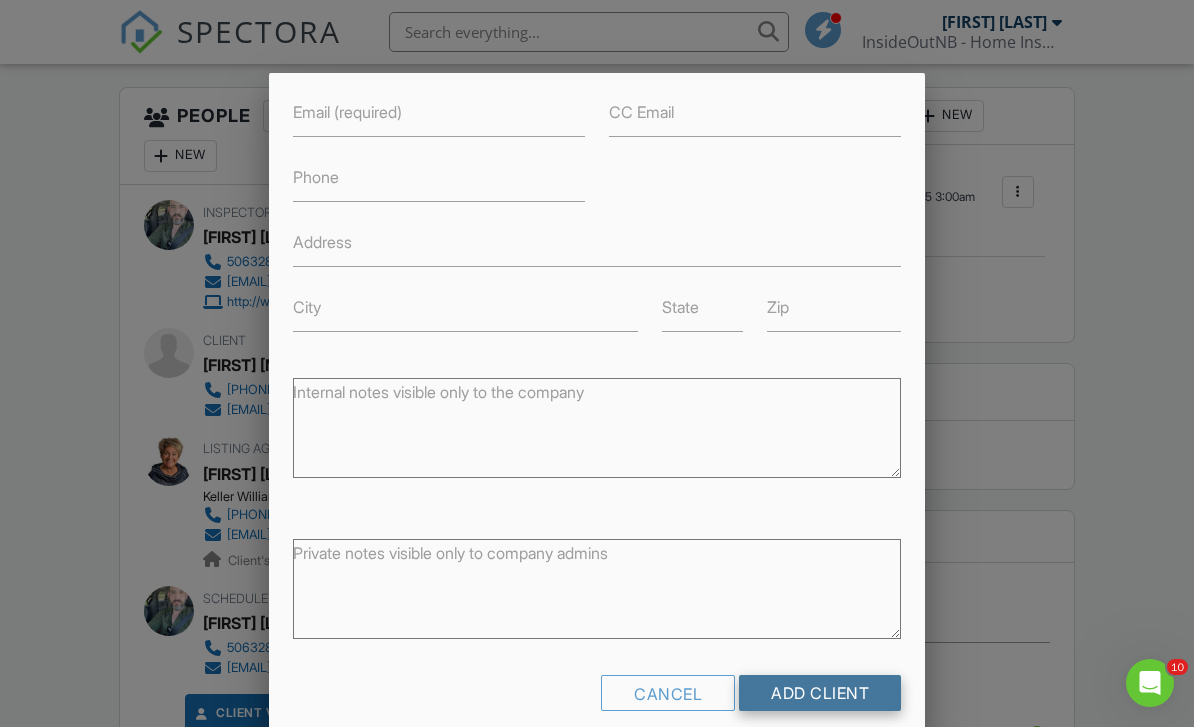 type on "Razararijaona" 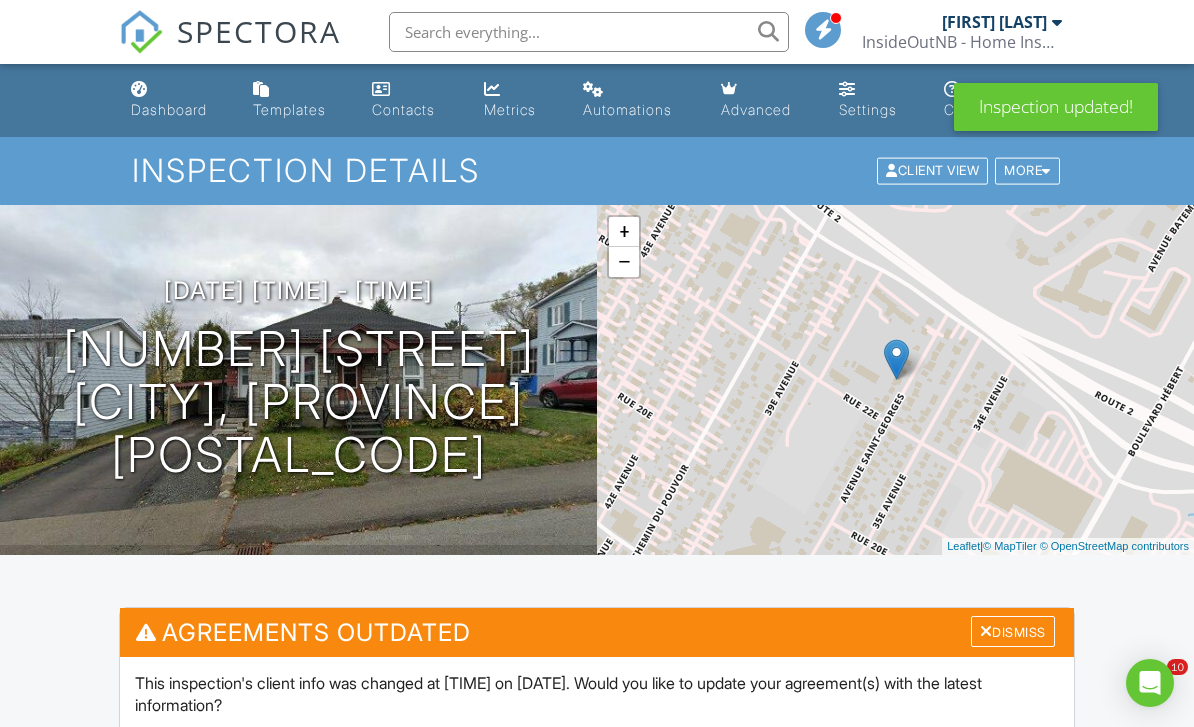 click on "Update Agreements" at bounding box center [597, 752] 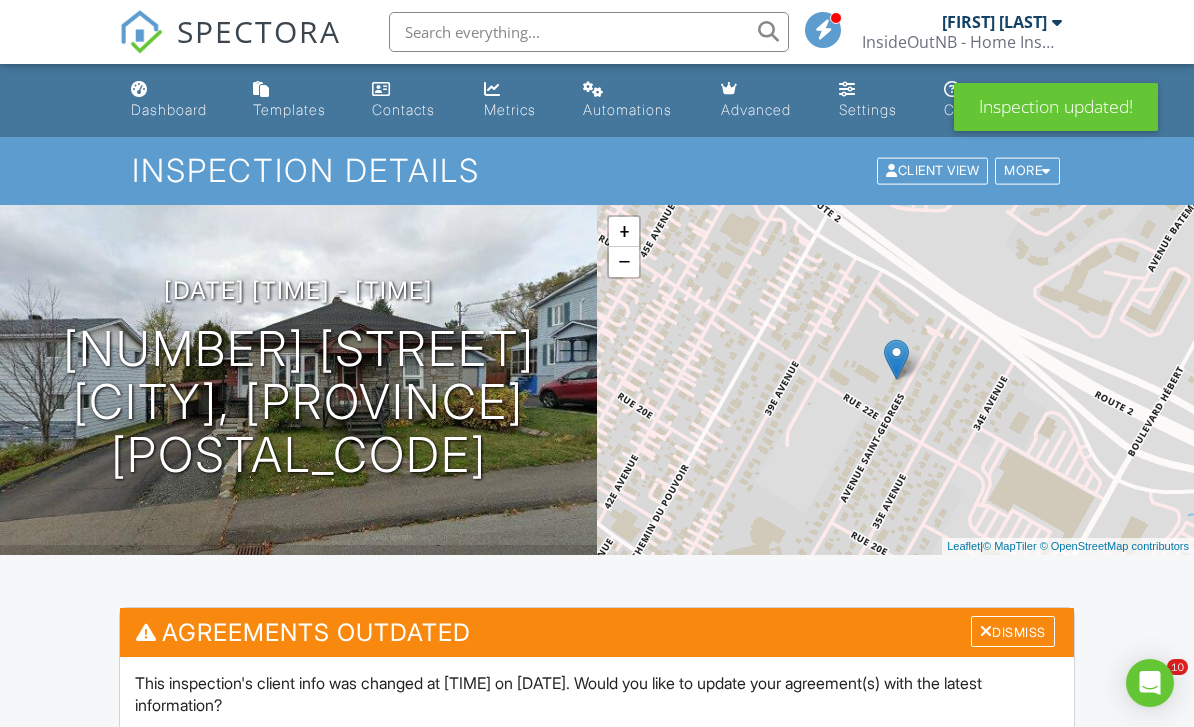 scroll, scrollTop: 211, scrollLeft: 0, axis: vertical 